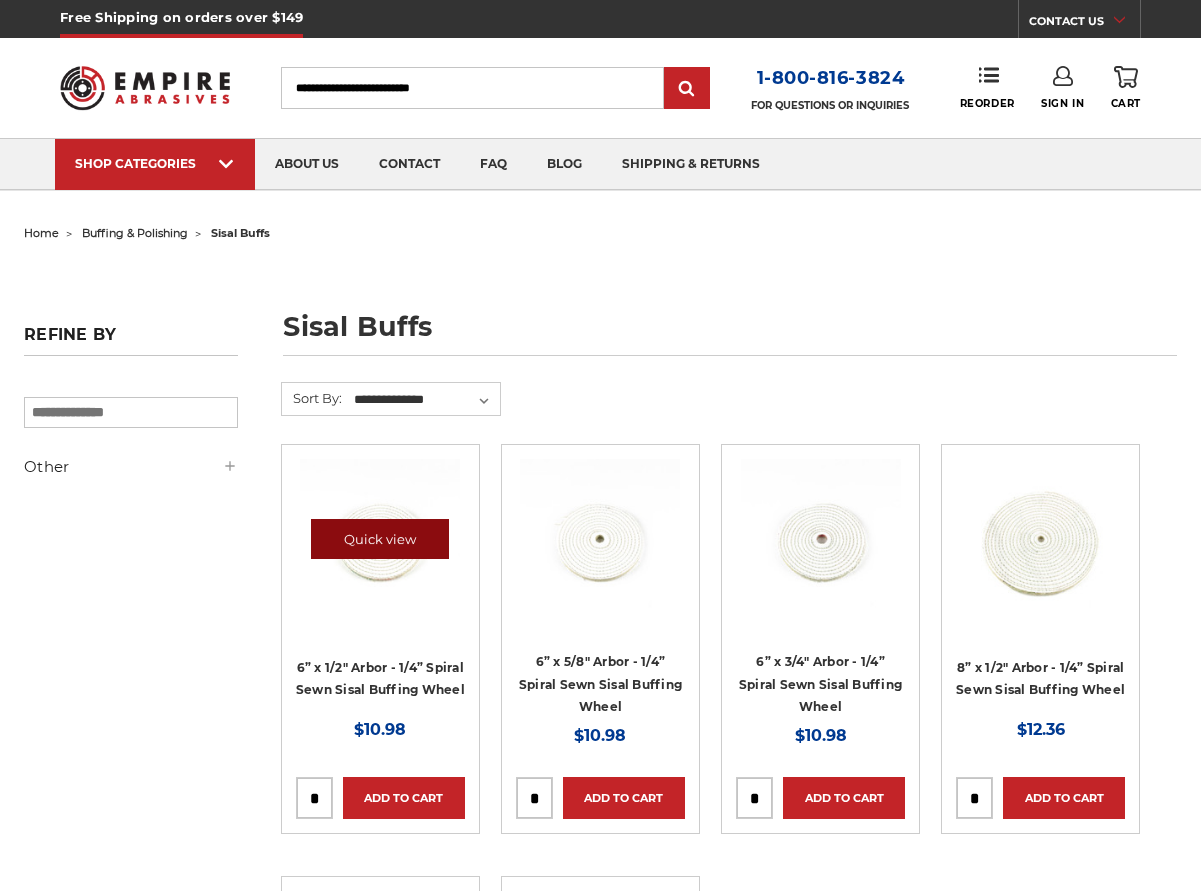 scroll, scrollTop: 0, scrollLeft: 0, axis: both 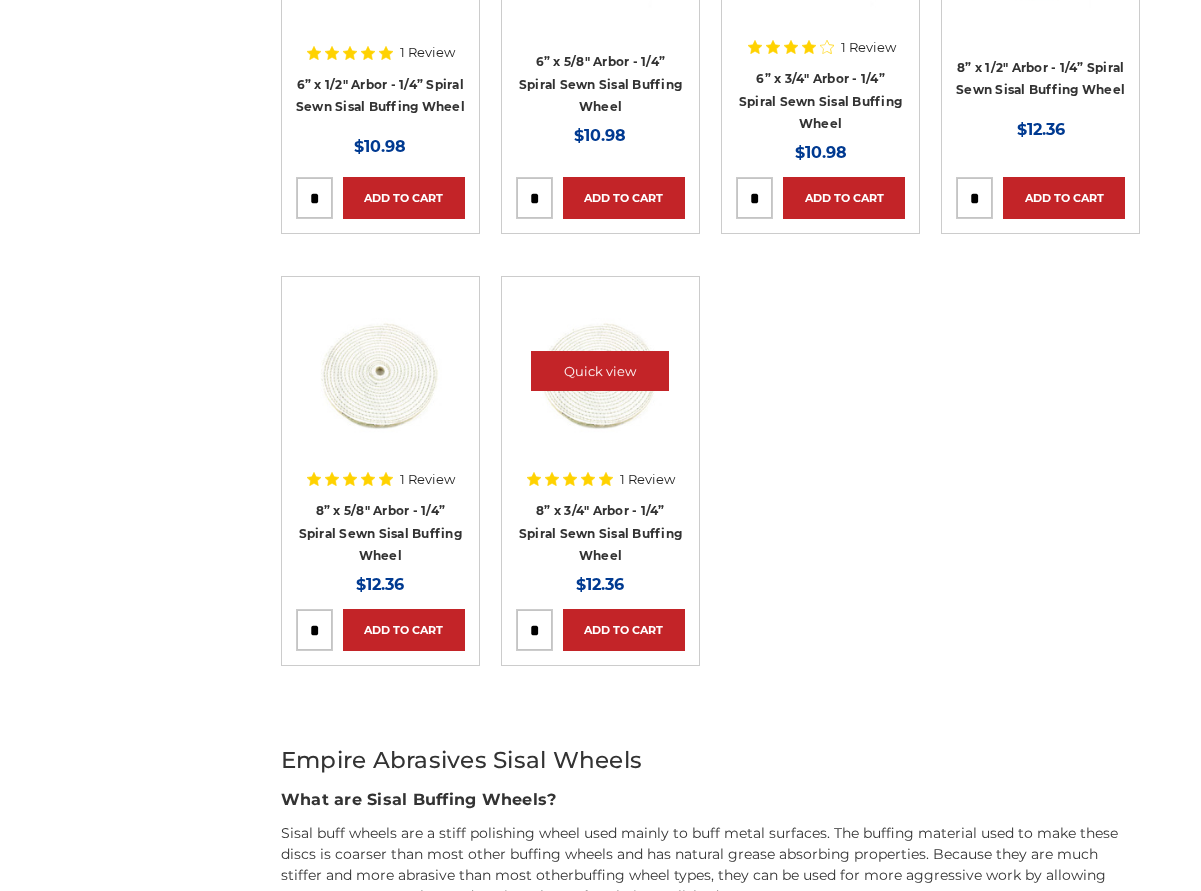 click at bounding box center [600, 371] 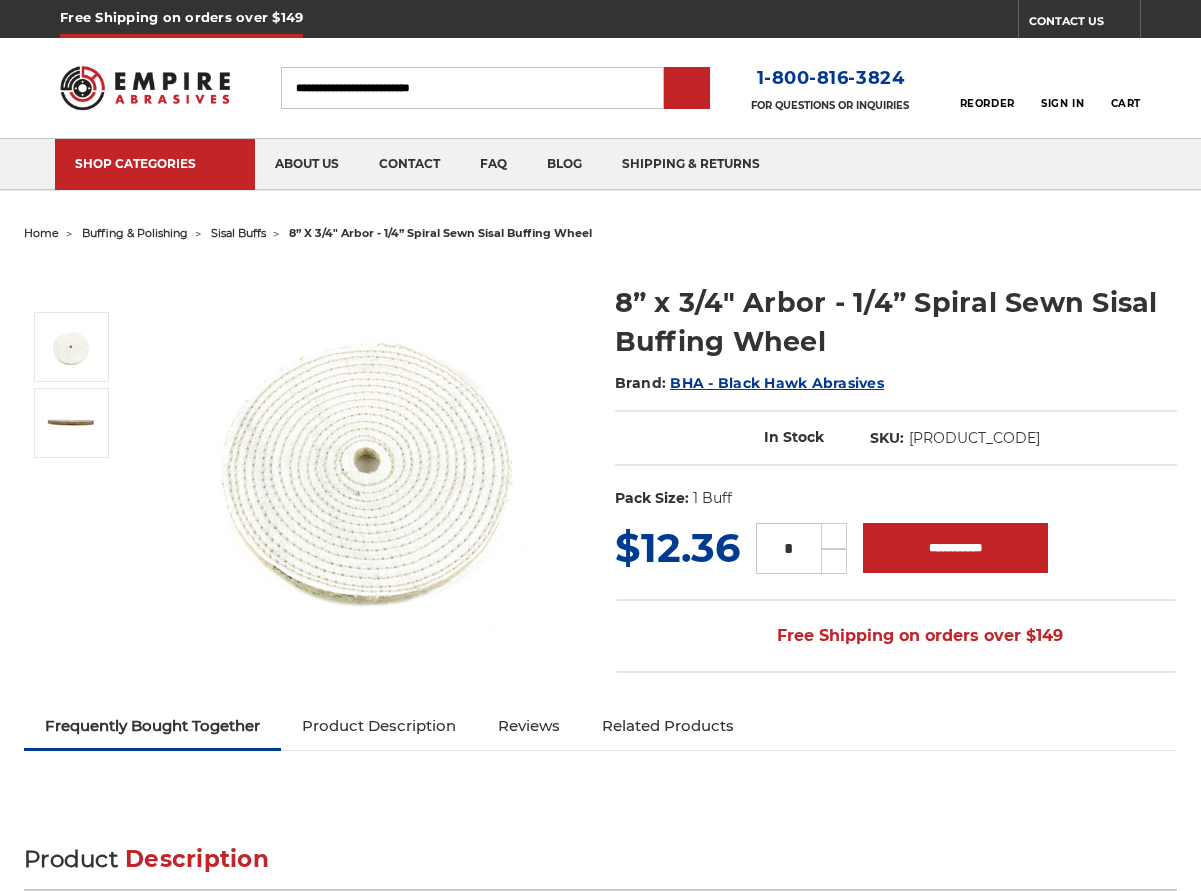scroll, scrollTop: 0, scrollLeft: 0, axis: both 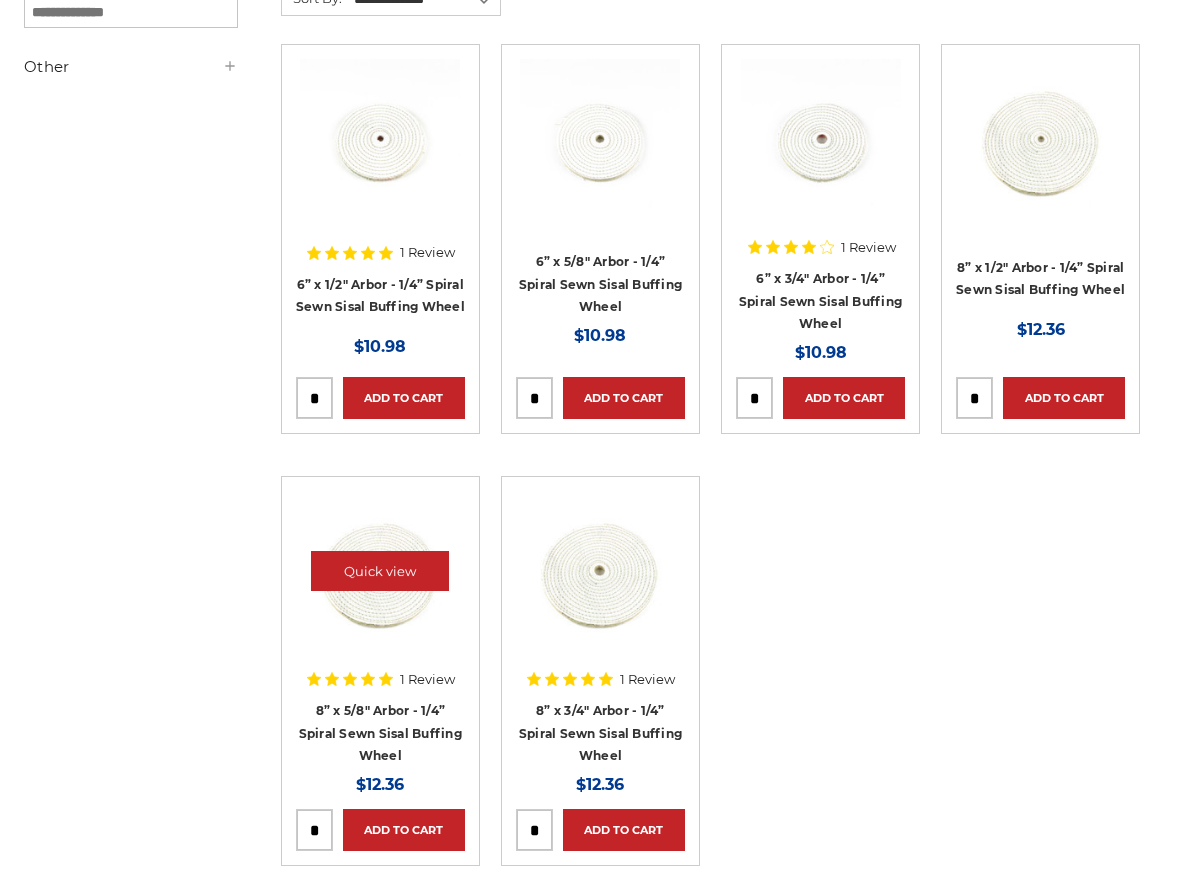 click at bounding box center (380, 571) 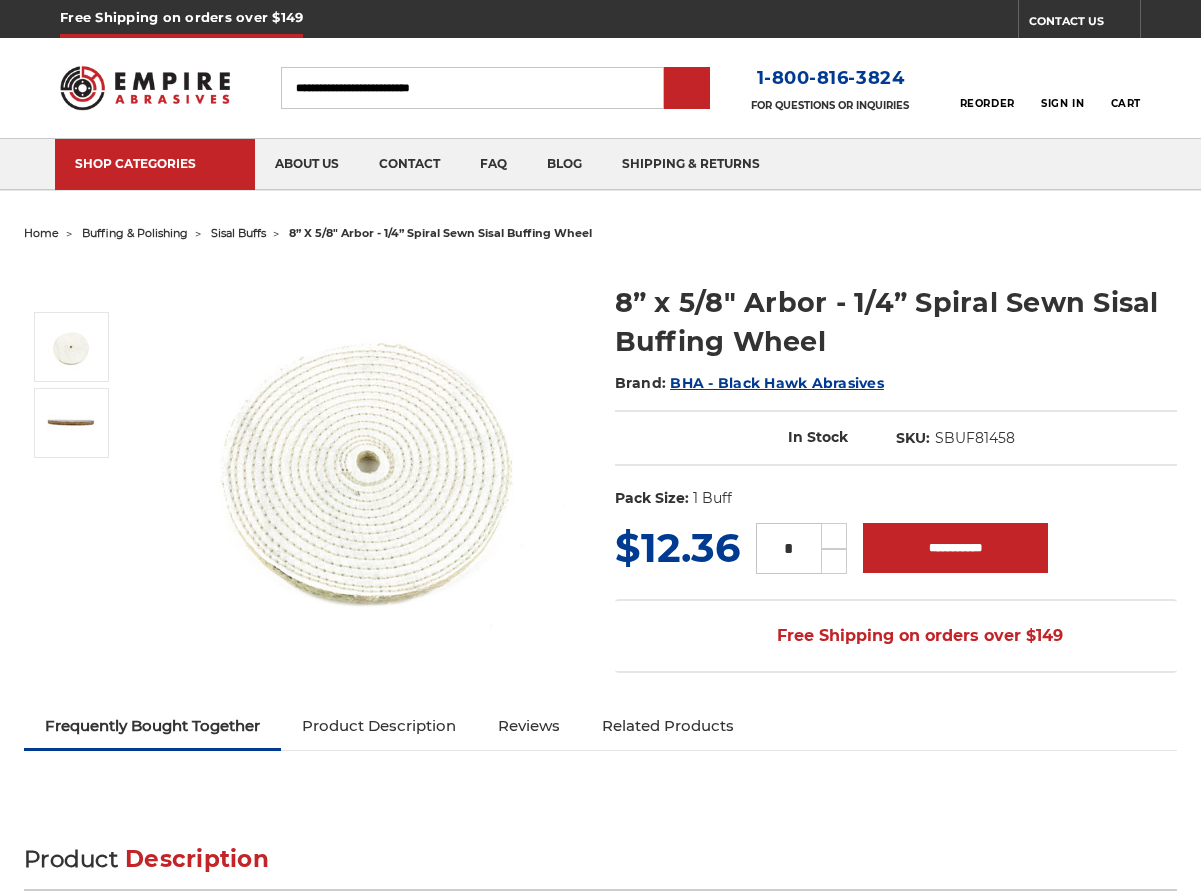 scroll, scrollTop: 0, scrollLeft: 0, axis: both 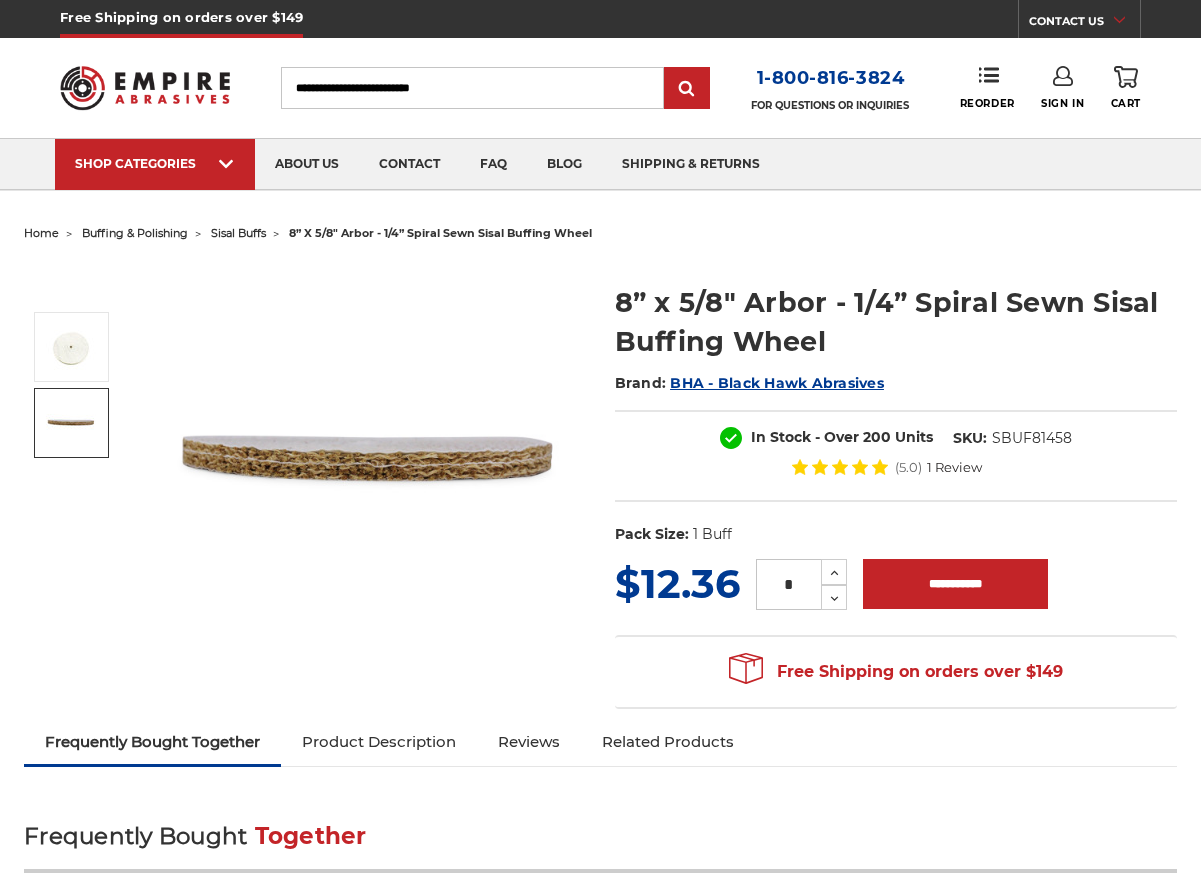 click at bounding box center (71, 423) 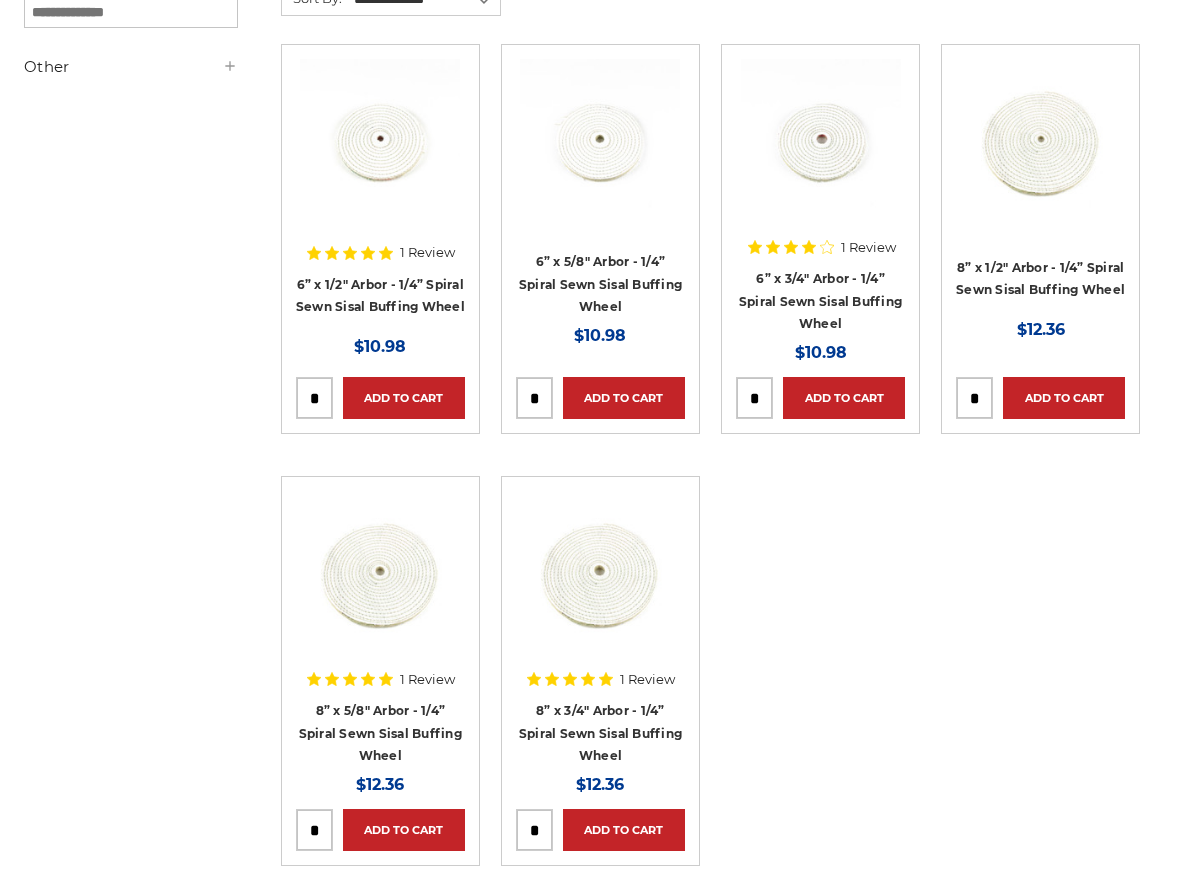 scroll, scrollTop: 463, scrollLeft: 0, axis: vertical 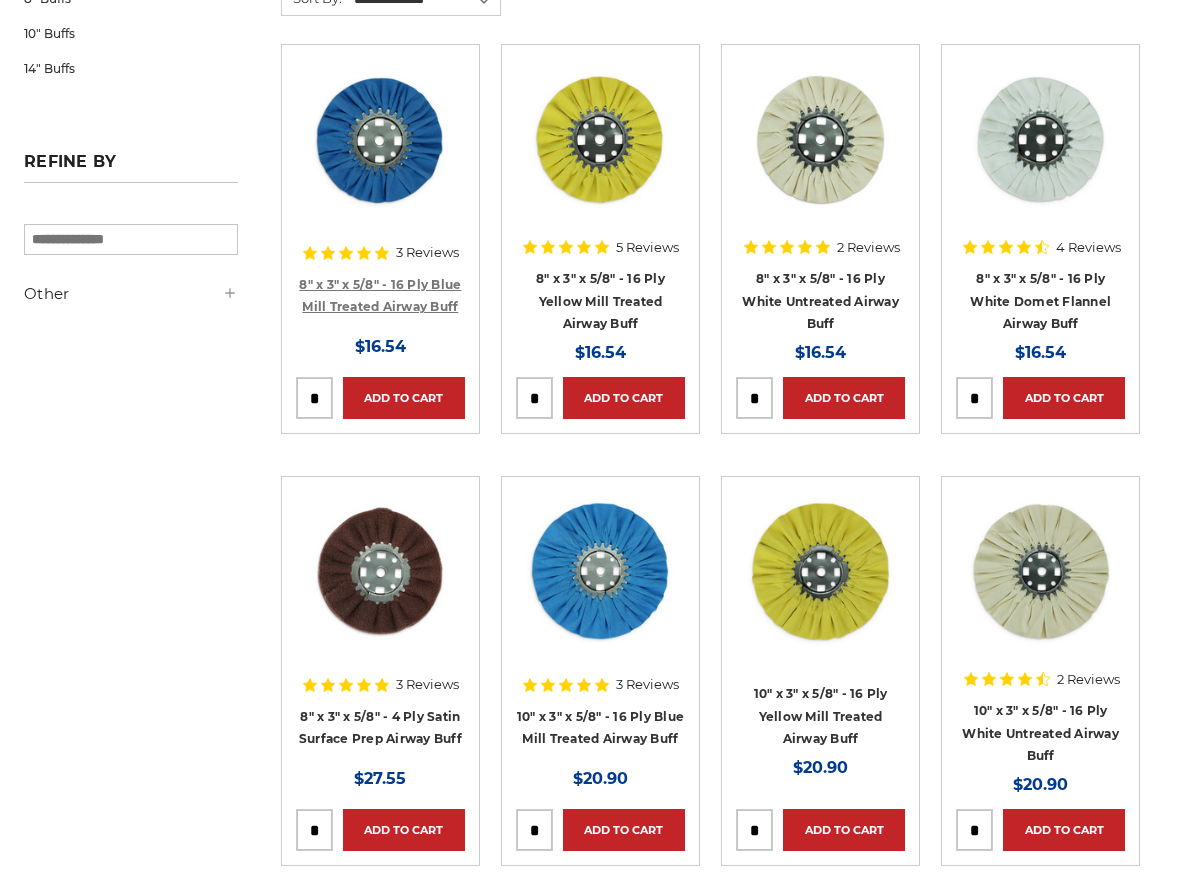 click on "8" x 3" x 5/8" - 16 Ply Blue Mill Treated Airway Buff" at bounding box center [380, 296] 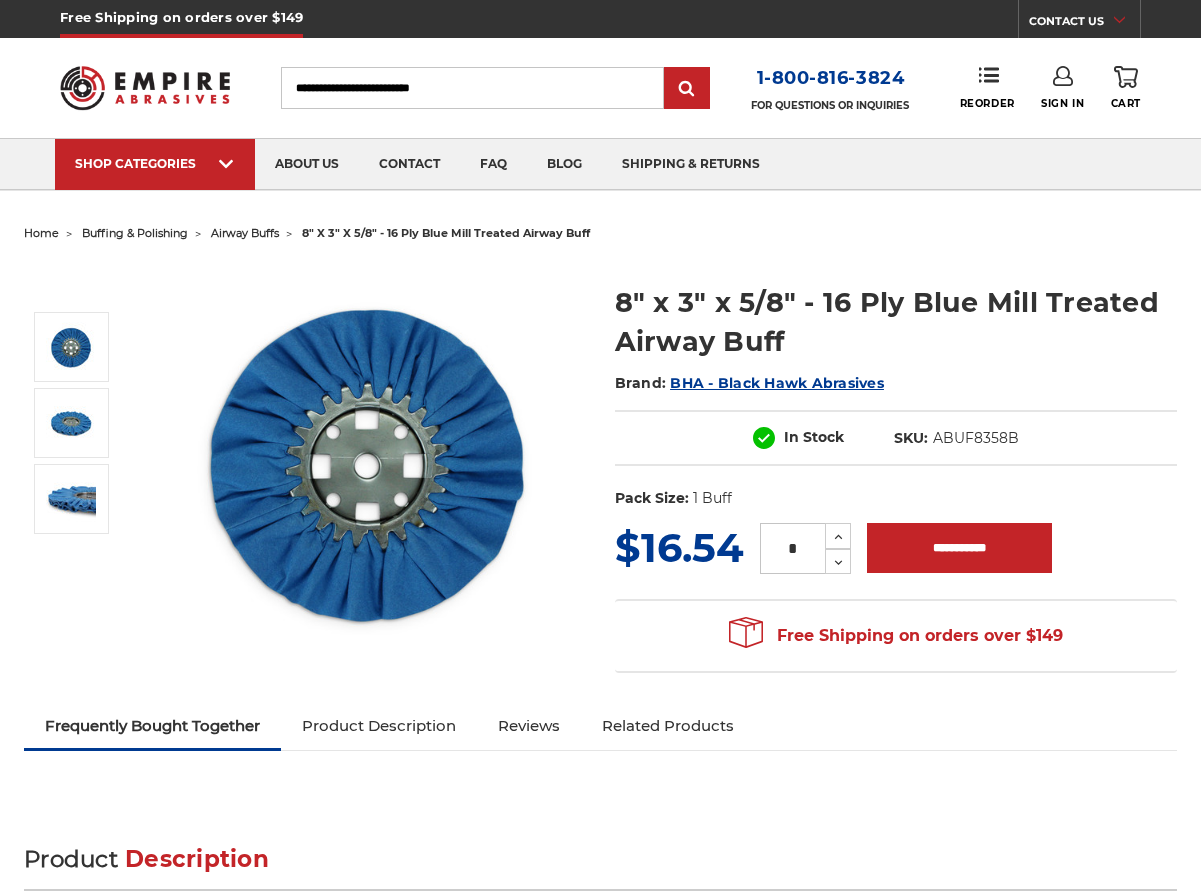 scroll, scrollTop: 0, scrollLeft: 0, axis: both 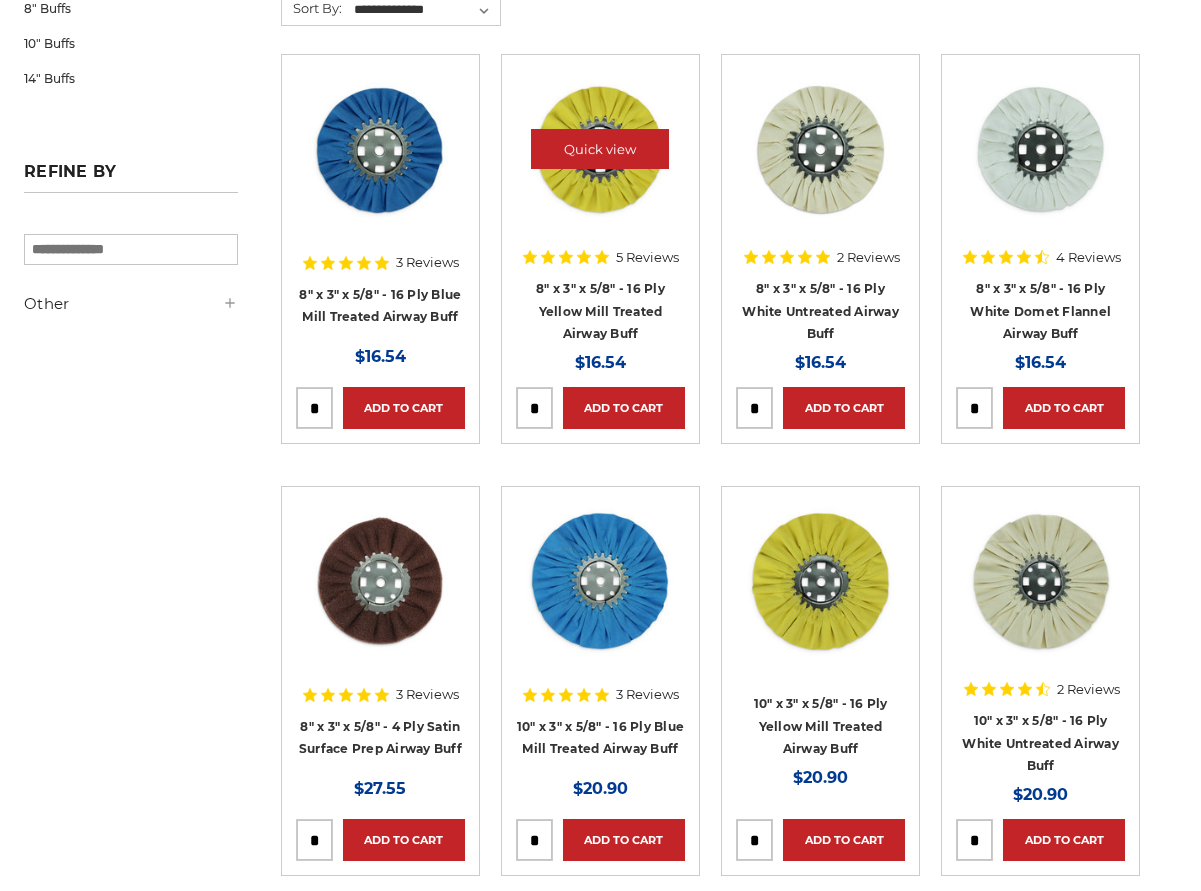 click at bounding box center (600, 149) 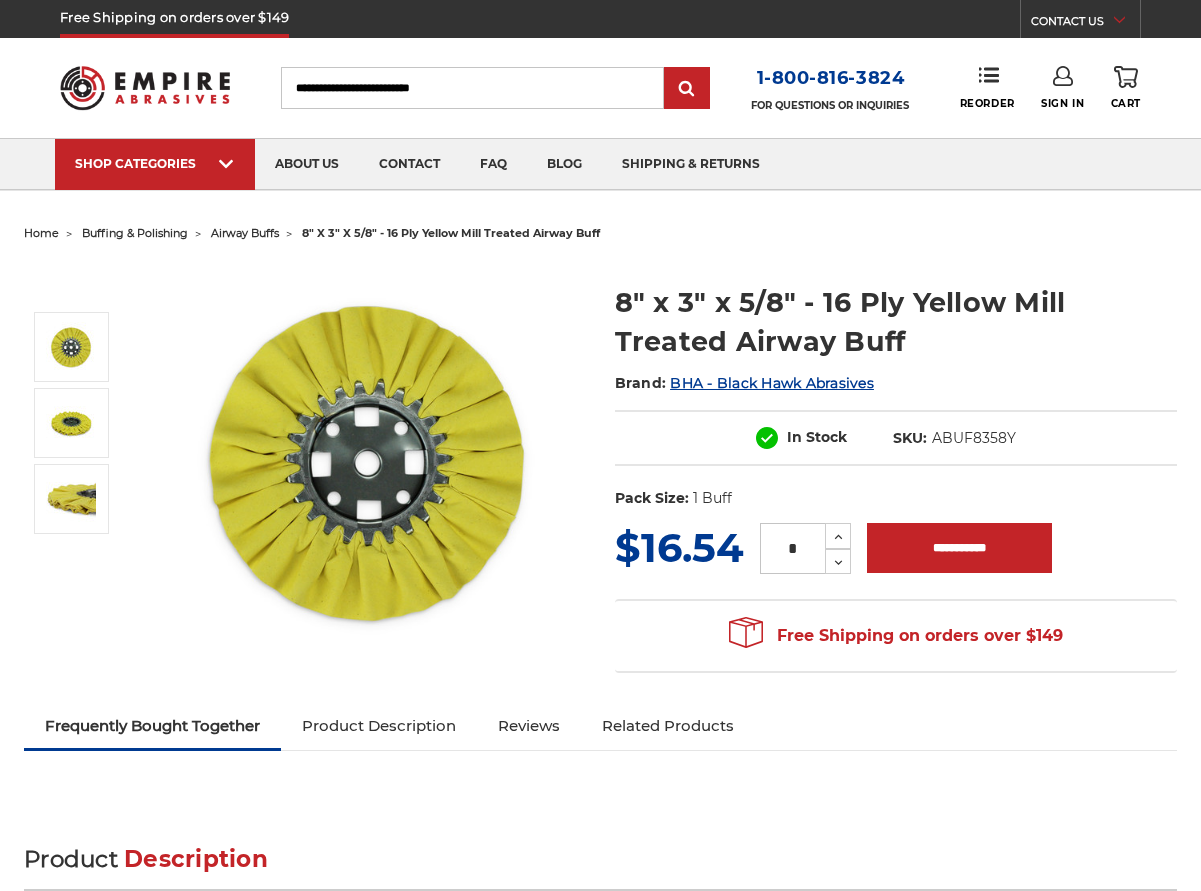 scroll, scrollTop: 0, scrollLeft: 0, axis: both 